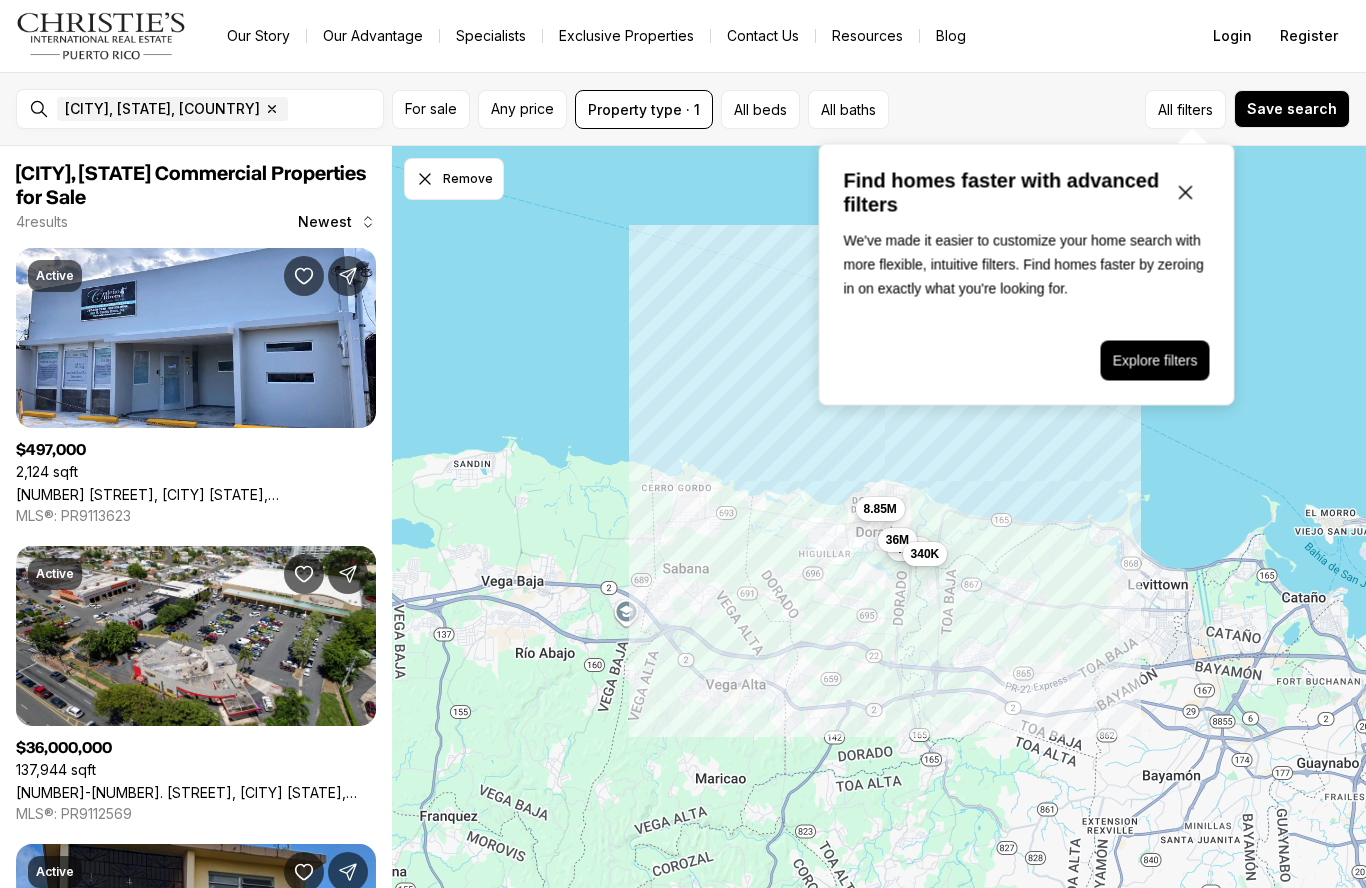 scroll, scrollTop: 0, scrollLeft: 0, axis: both 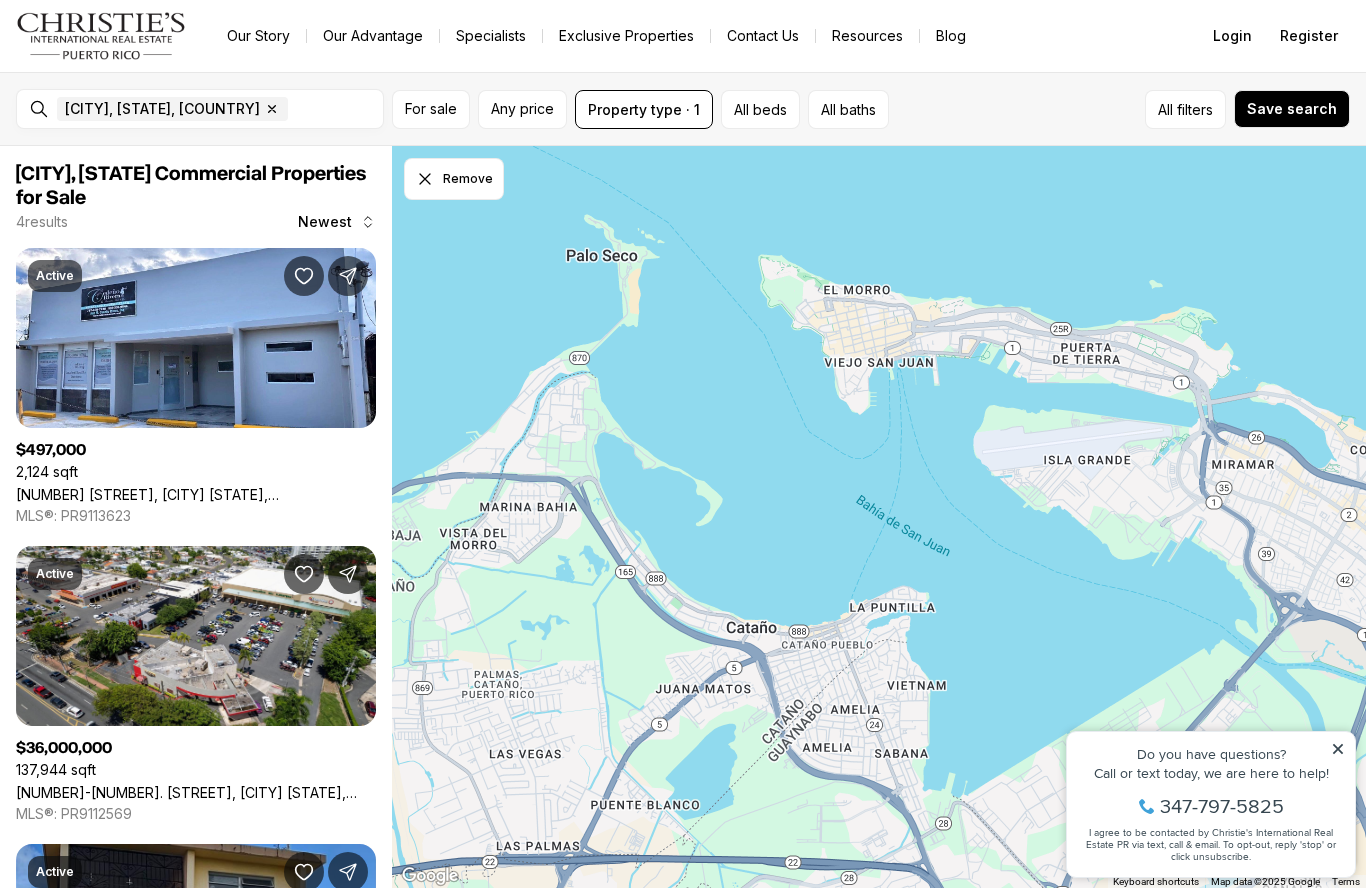 click on "Dorado, PR, US Remove  Dorado, PR, US" at bounding box center [216, 109] 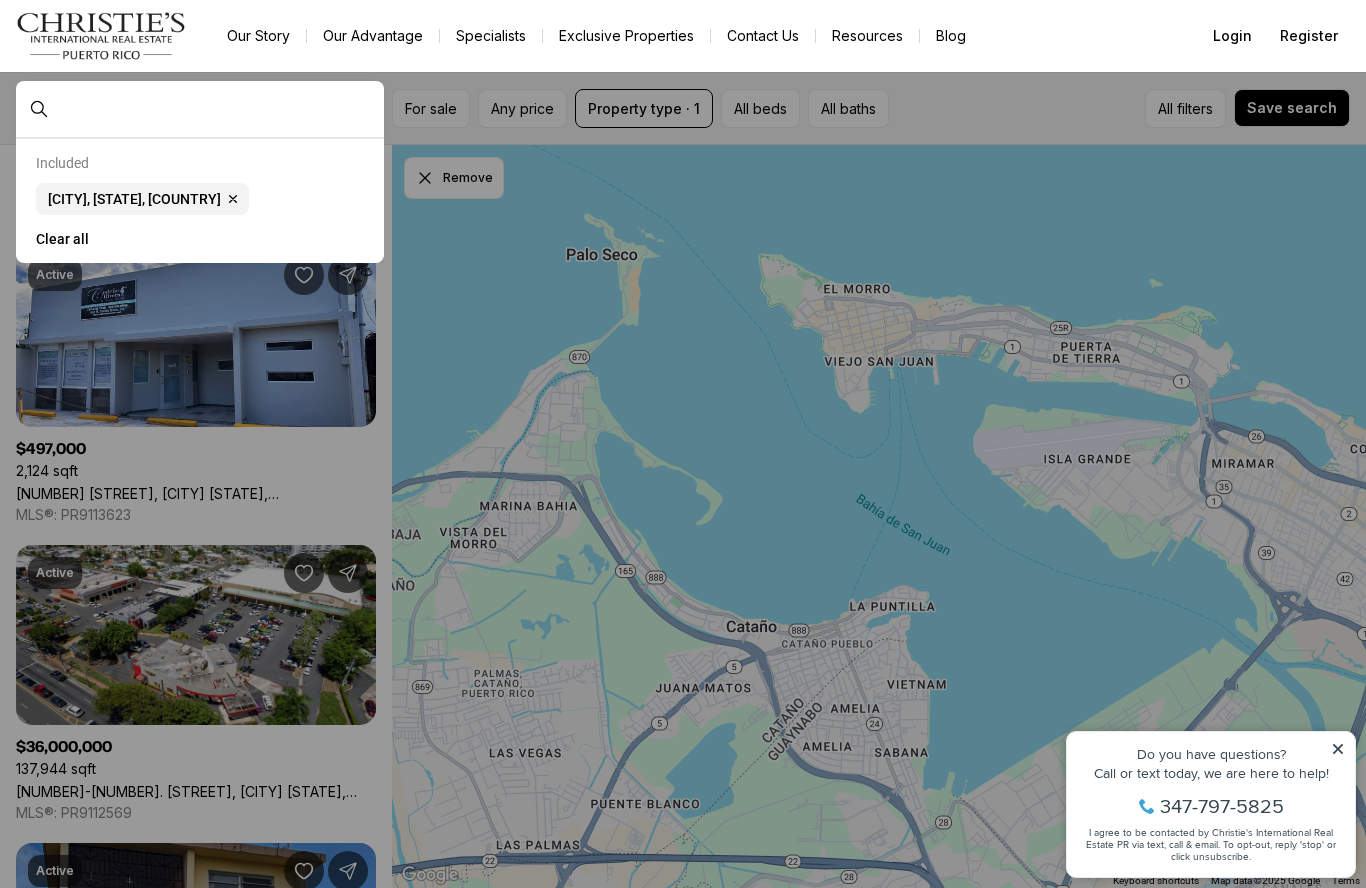 click at bounding box center [216, 109] 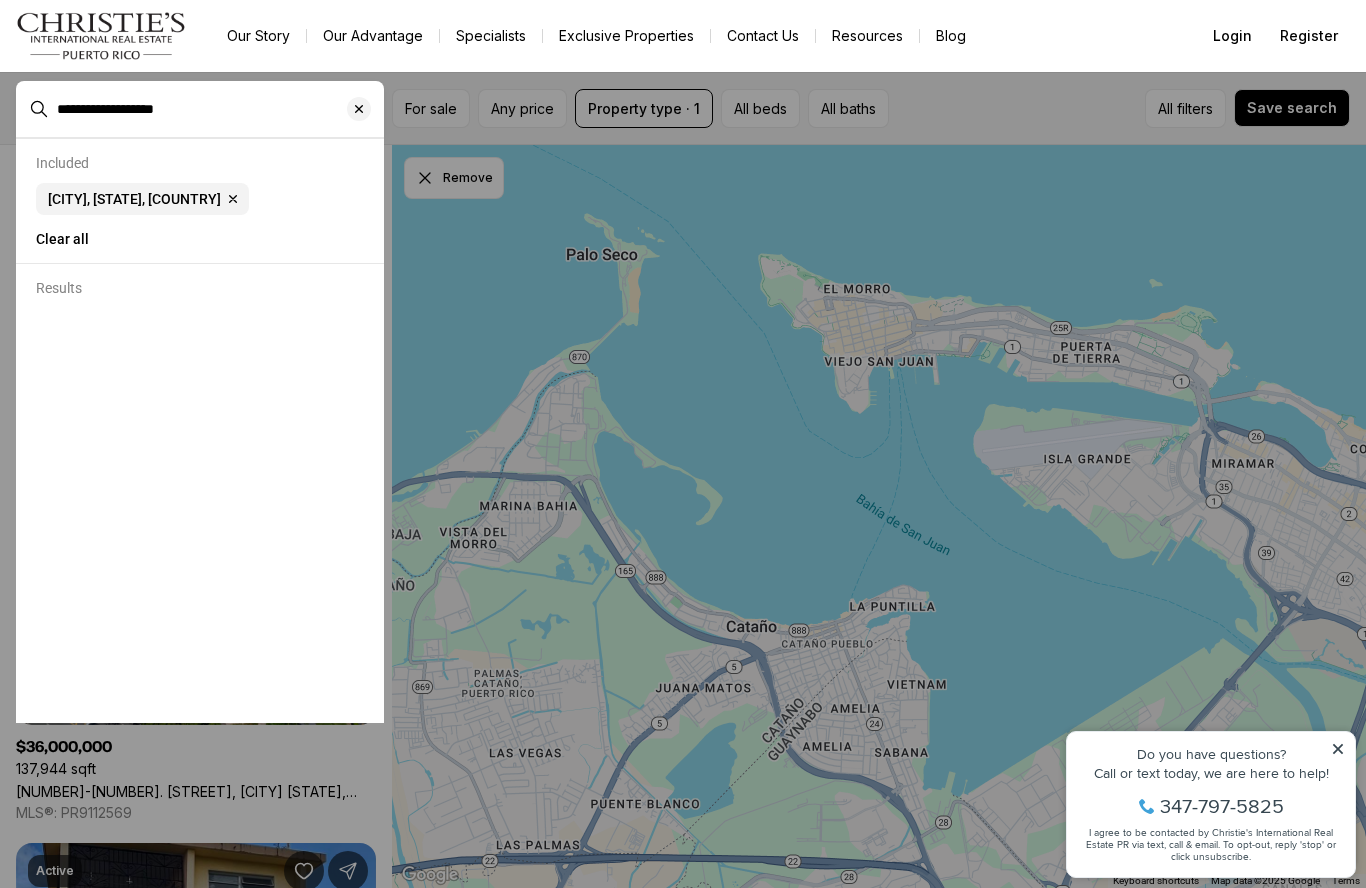 type on "**********" 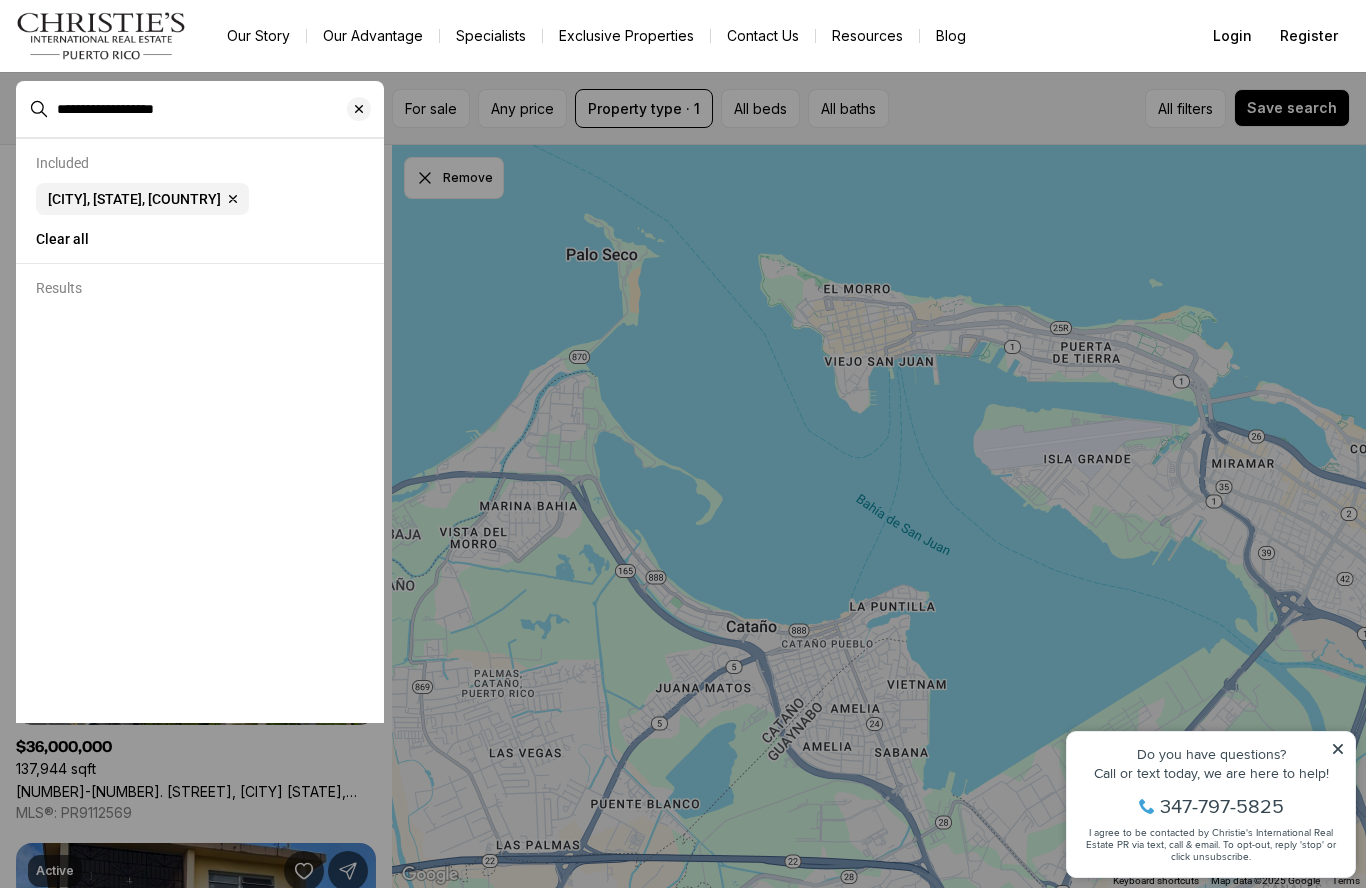 type 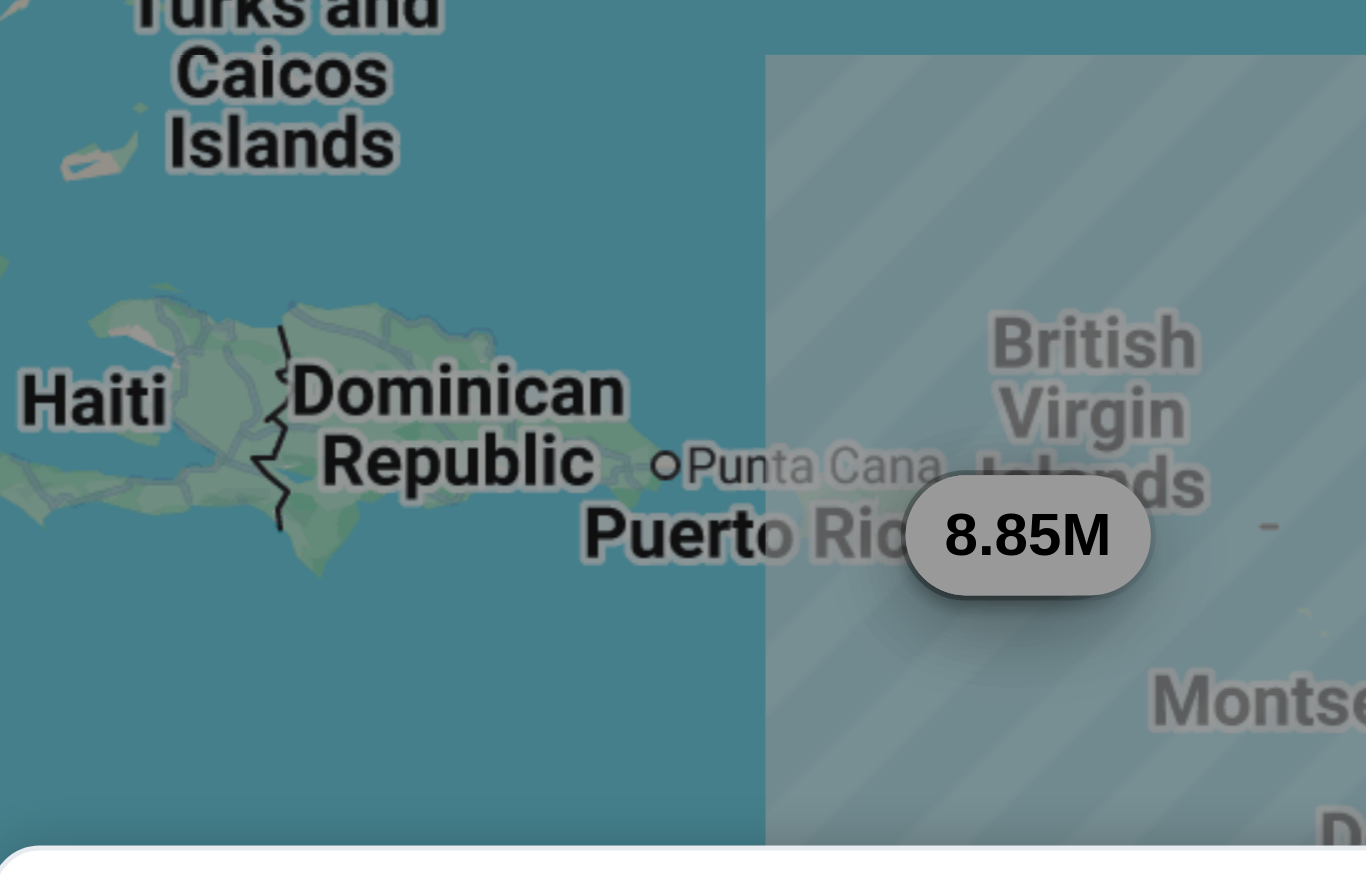 click at bounding box center (683, 444) 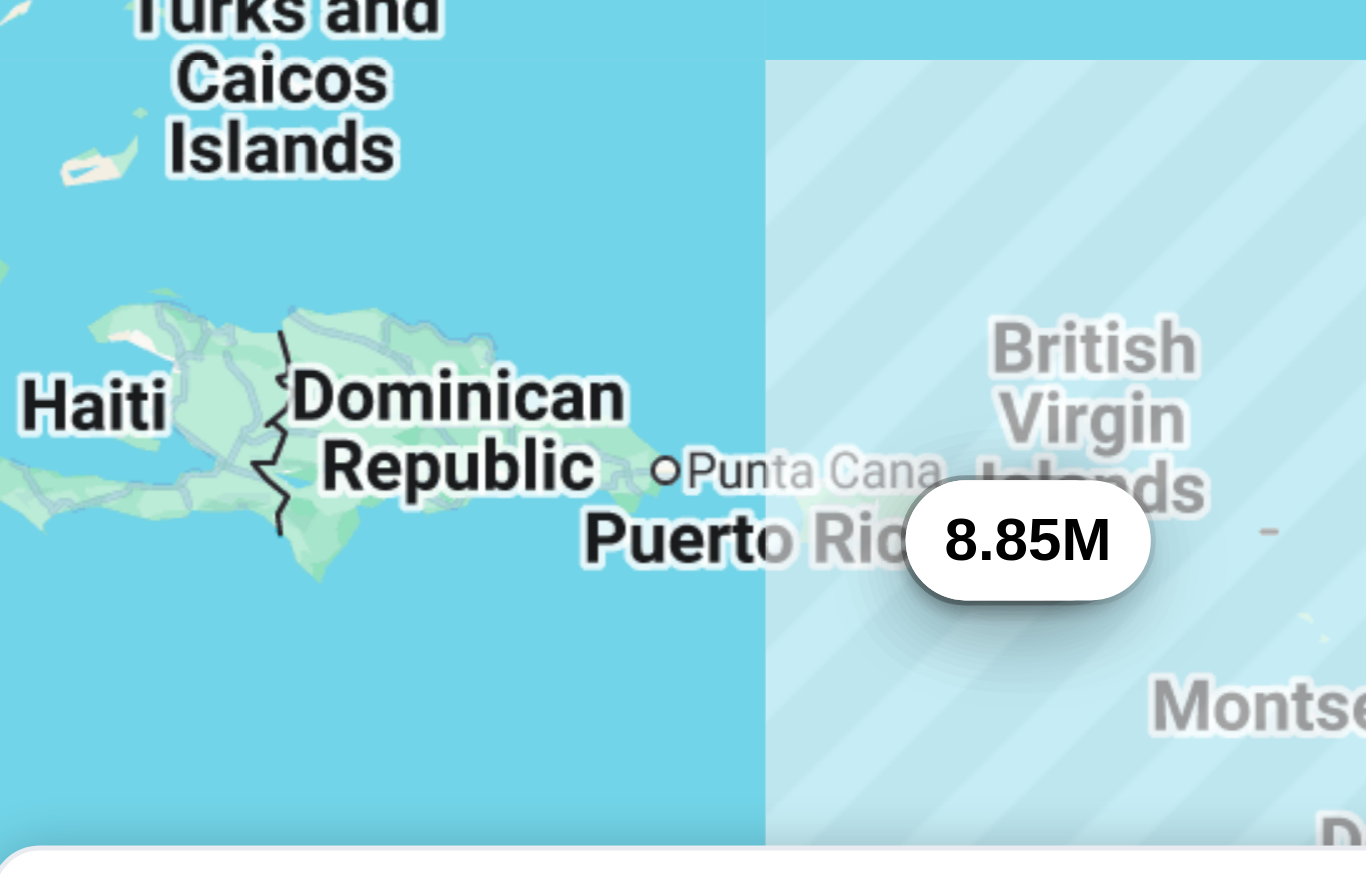 click 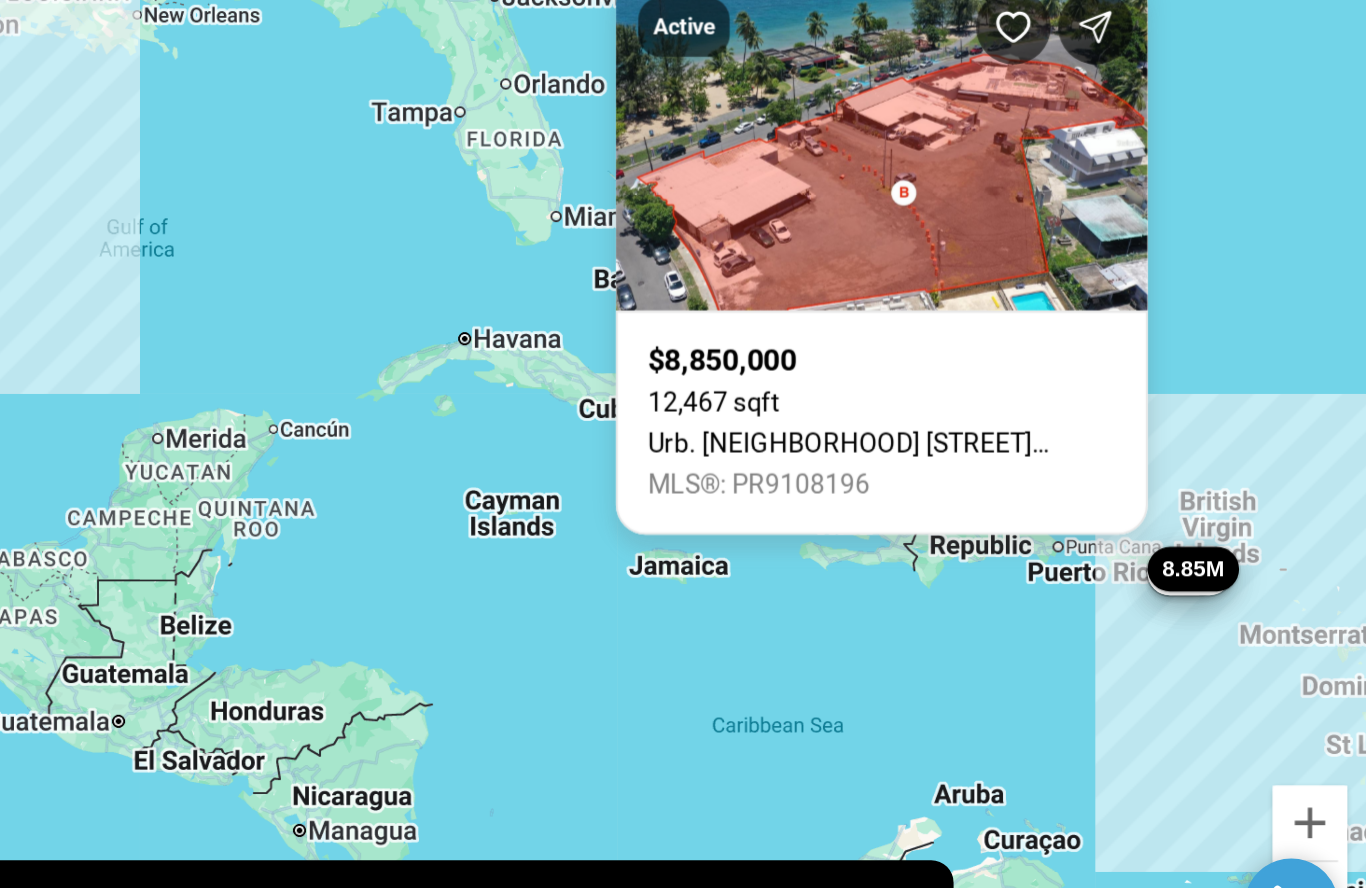 click on "Urb. Sardinera Beach E99 CALLE E, DORADO PR, 00646" at bounding box center (1106, 601) 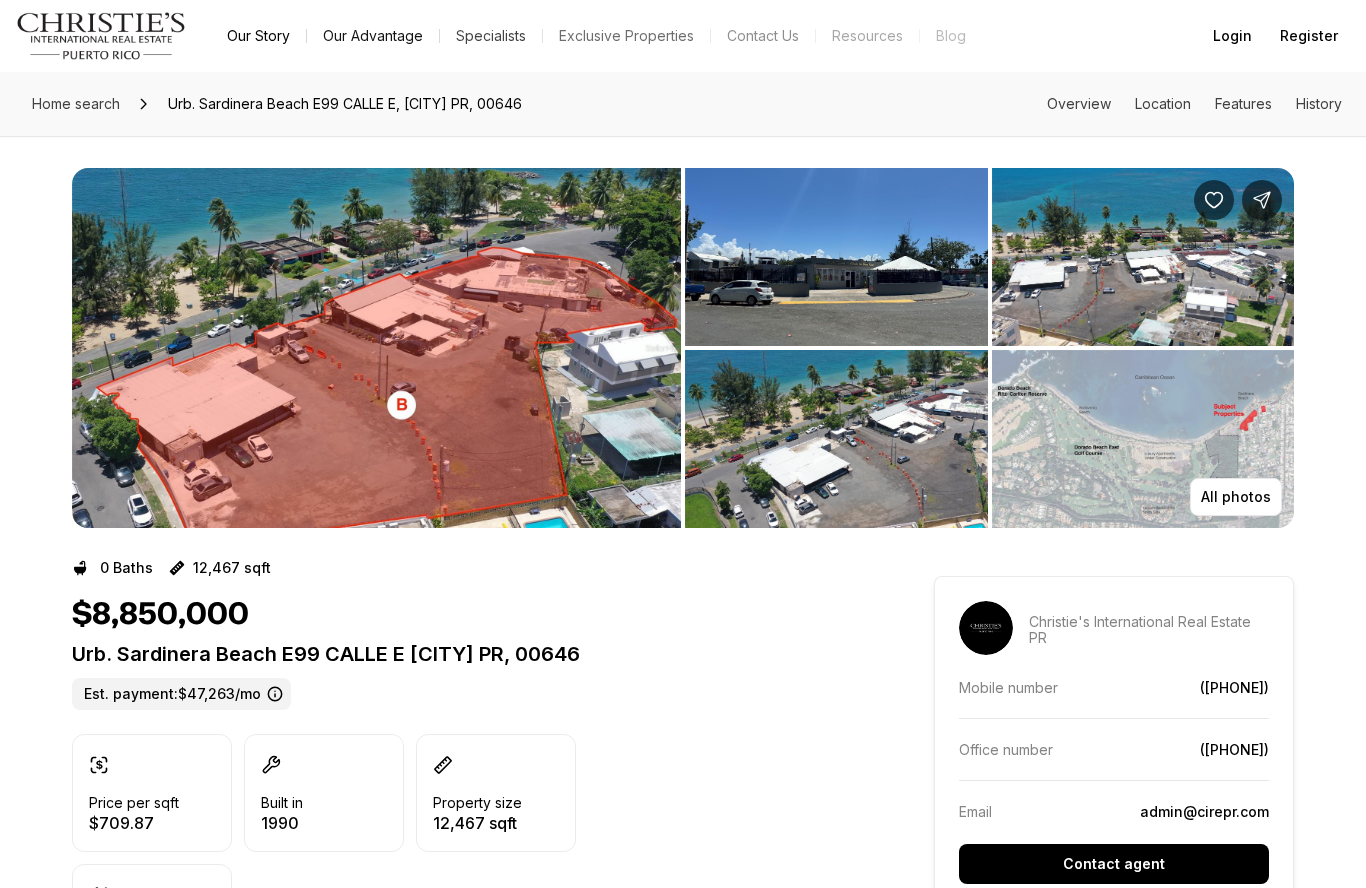 scroll, scrollTop: 0, scrollLeft: 0, axis: both 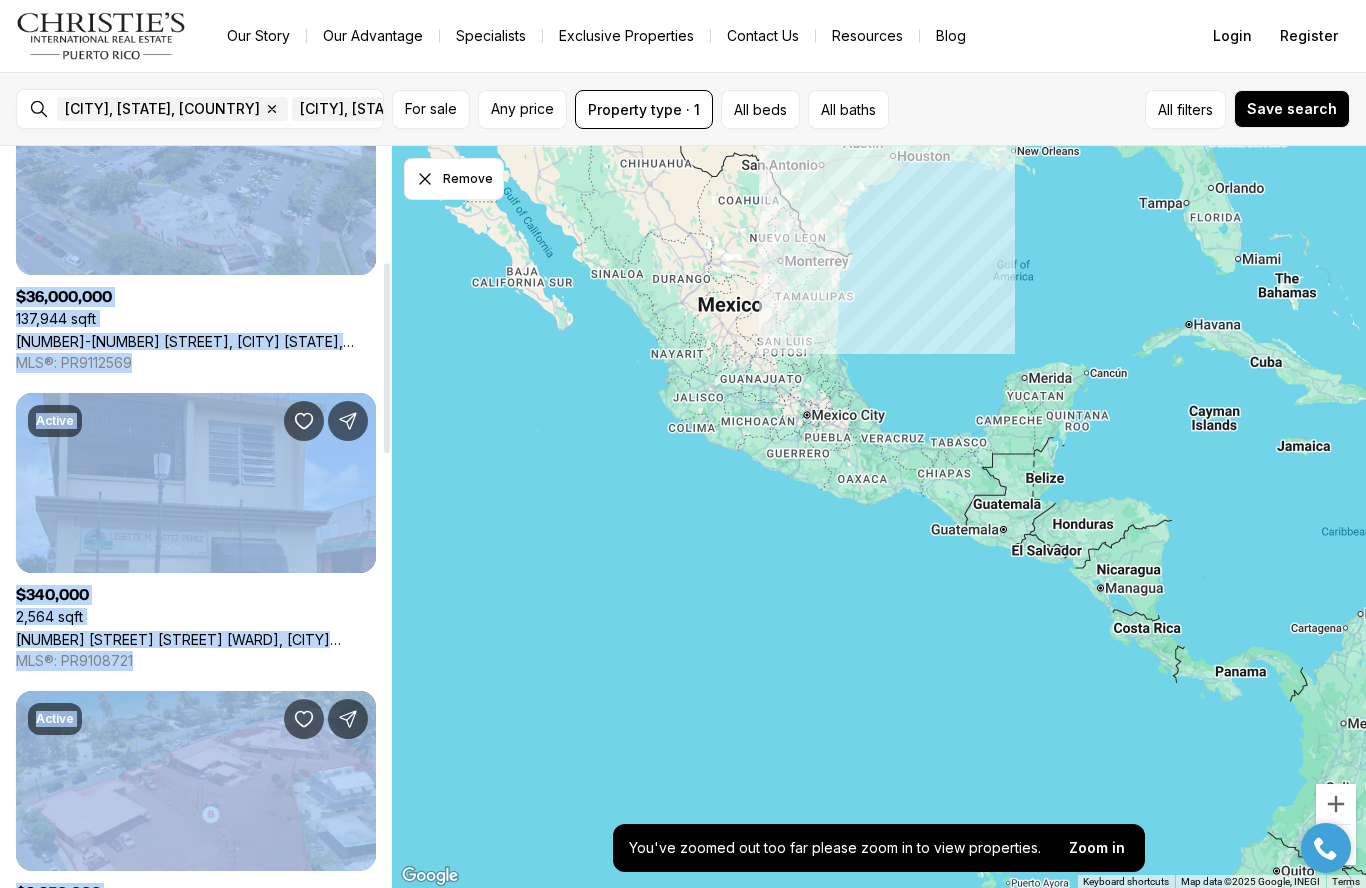 click at bounding box center [879, 517] 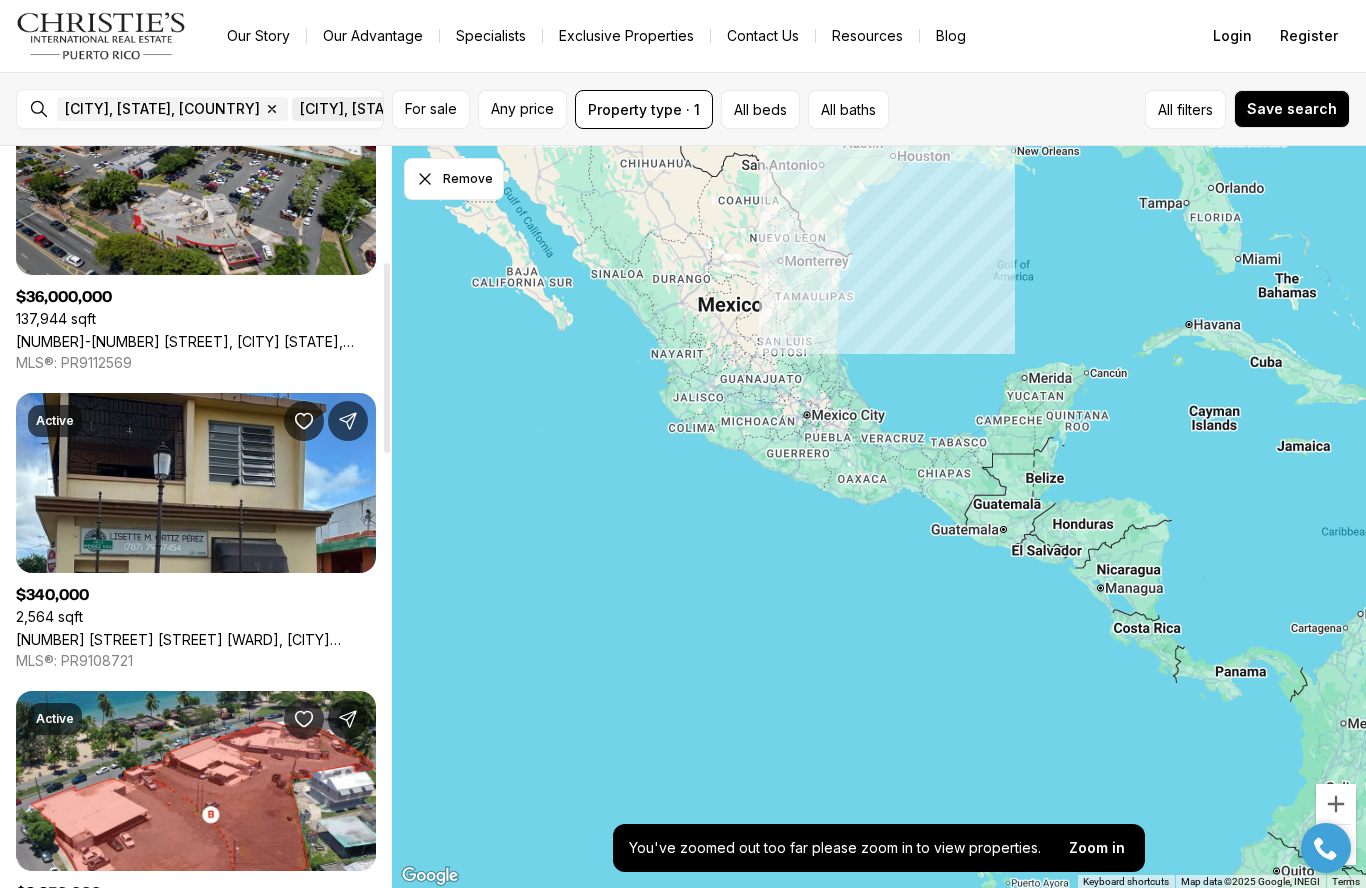 click 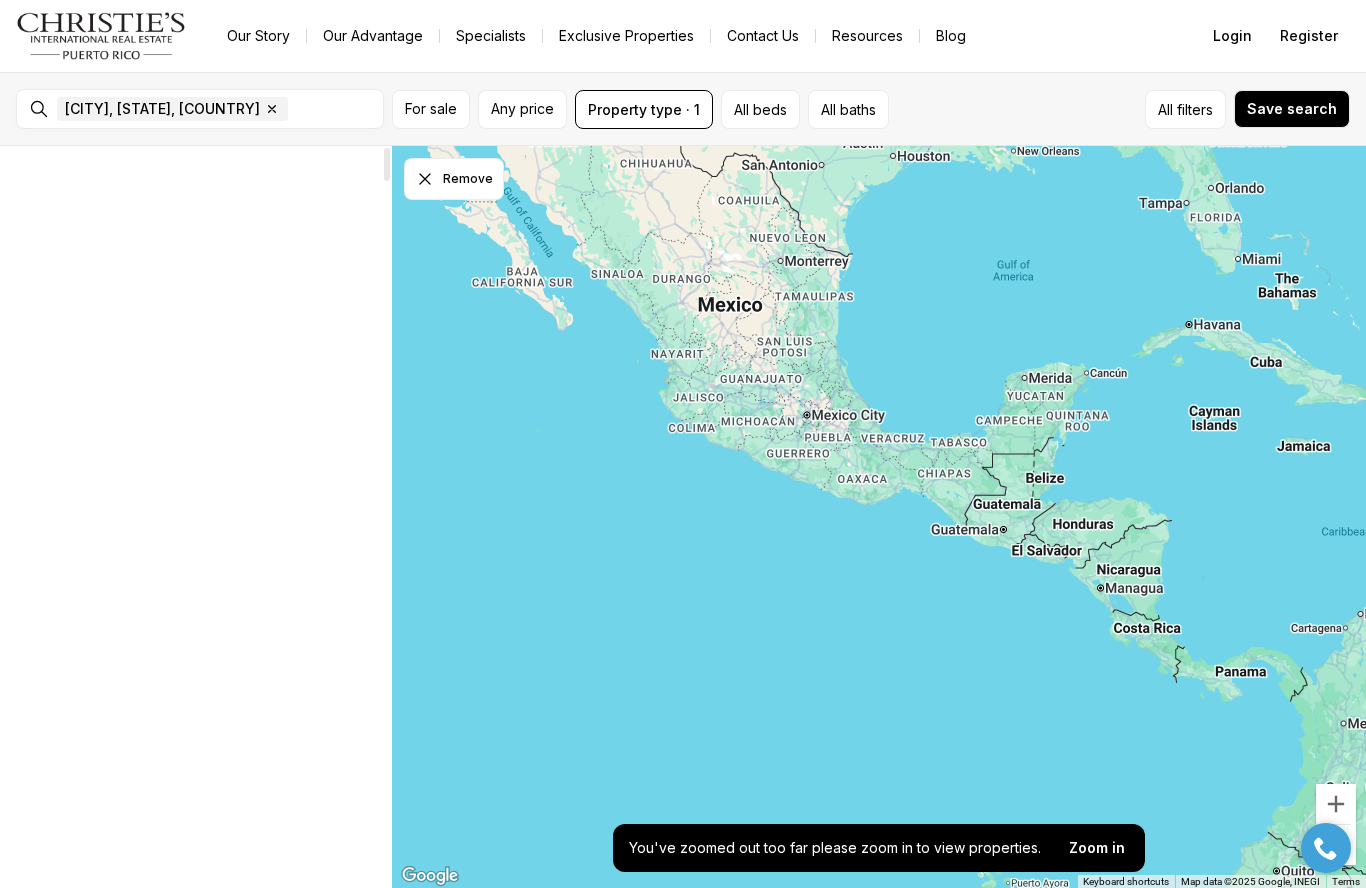 scroll, scrollTop: 0, scrollLeft: 0, axis: both 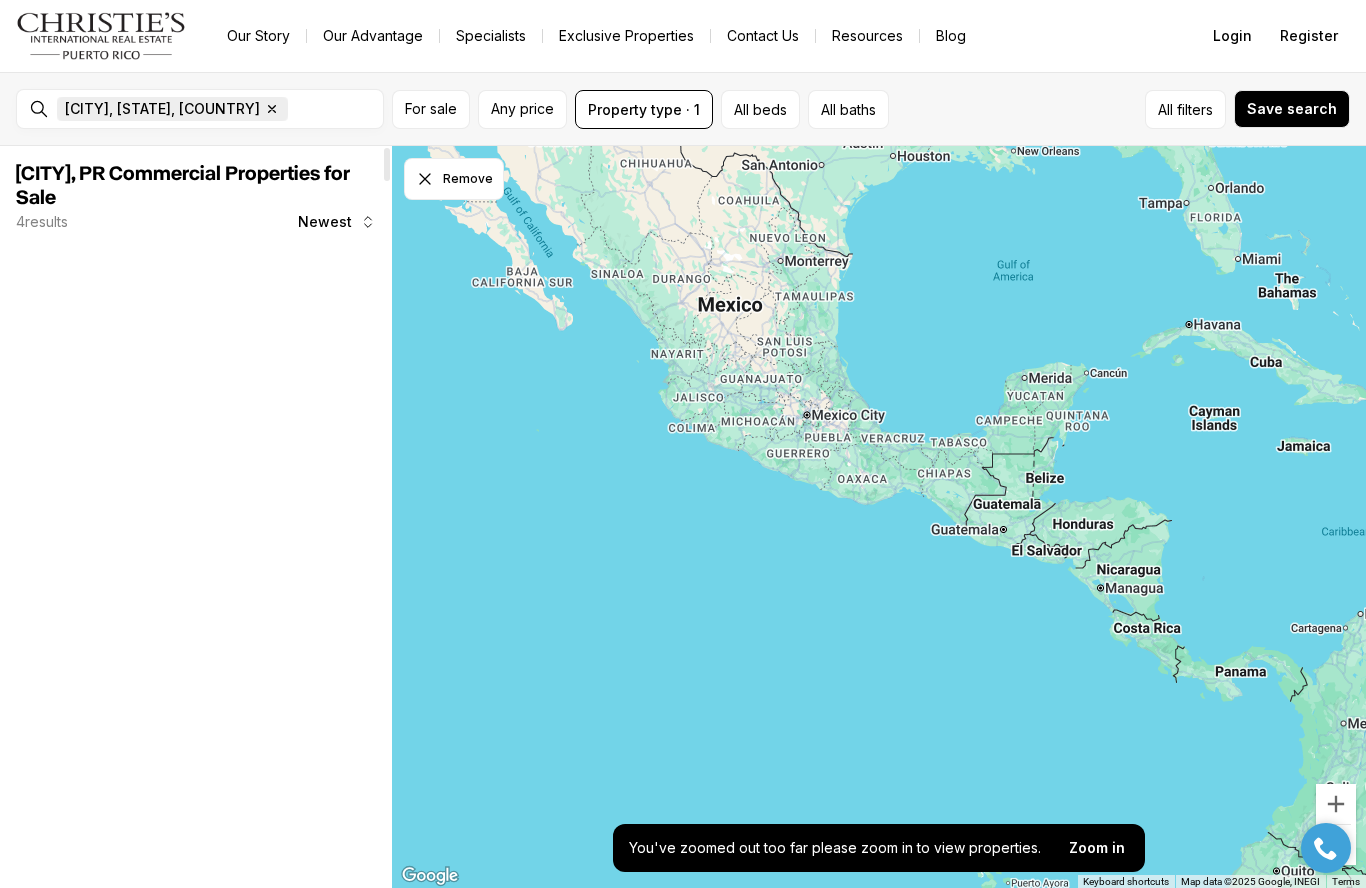click 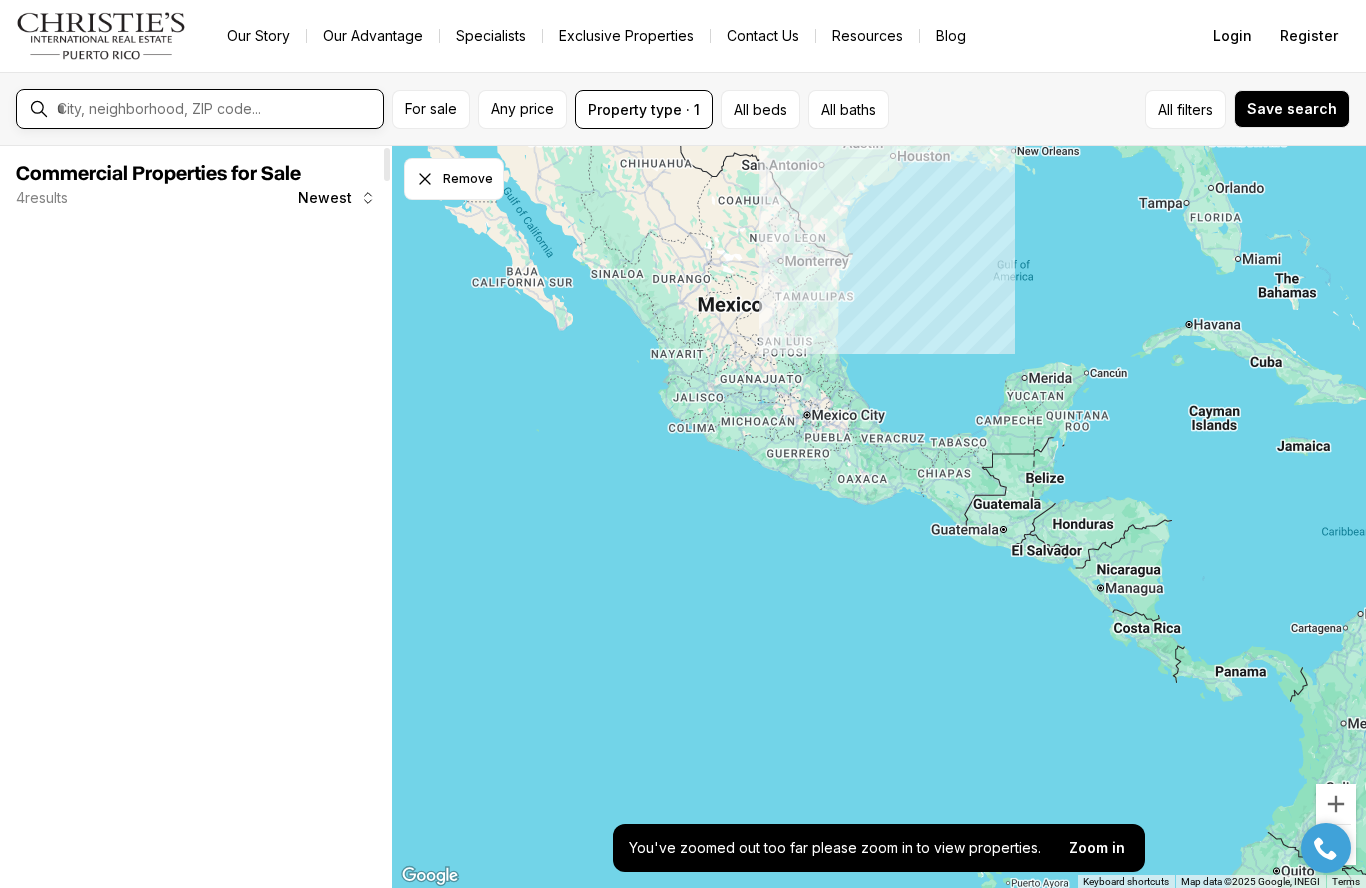 click at bounding box center (216, 109) 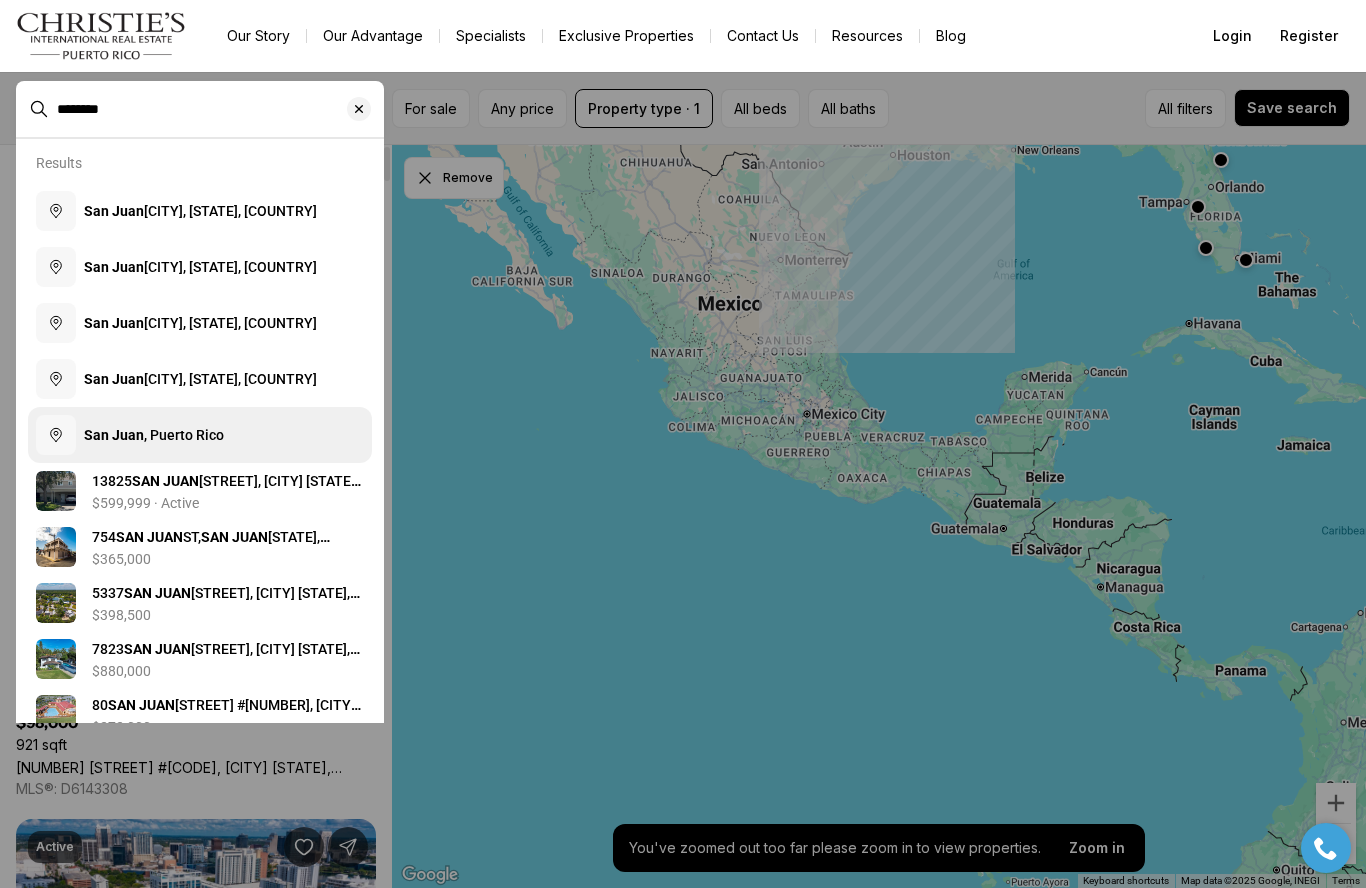 type on "********" 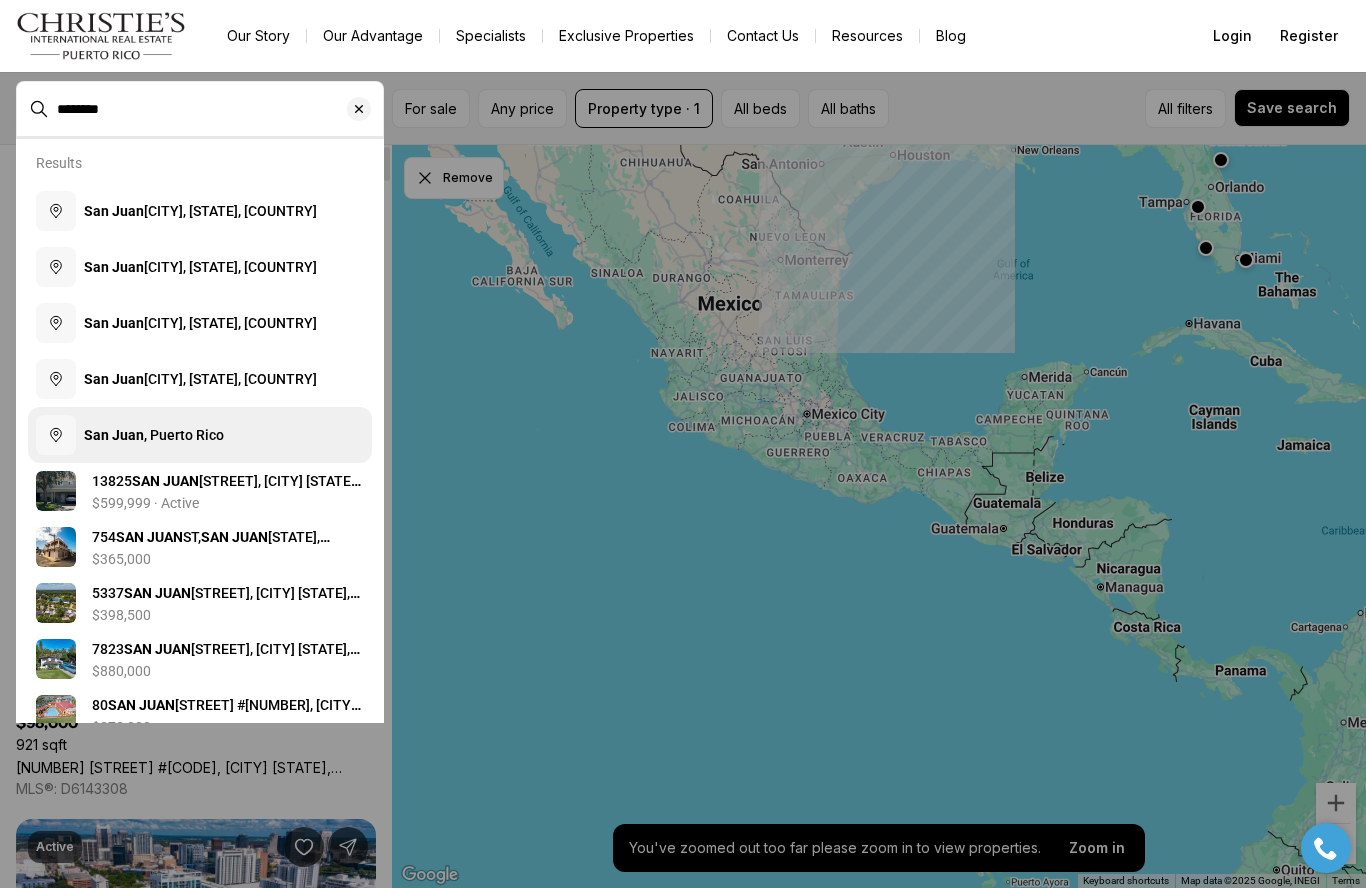 click on "San Juan , Puerto Rico" at bounding box center (154, 435) 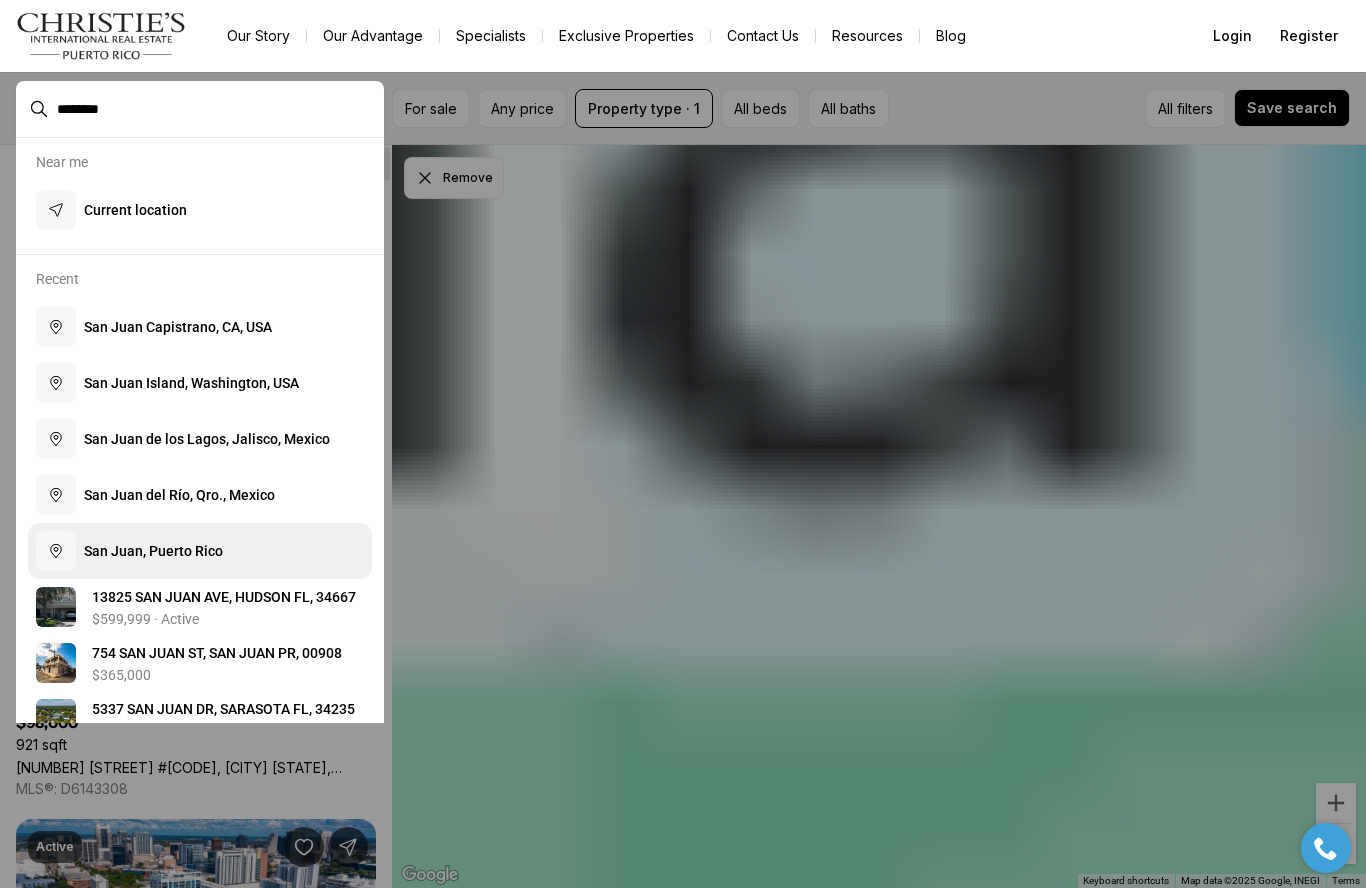 type 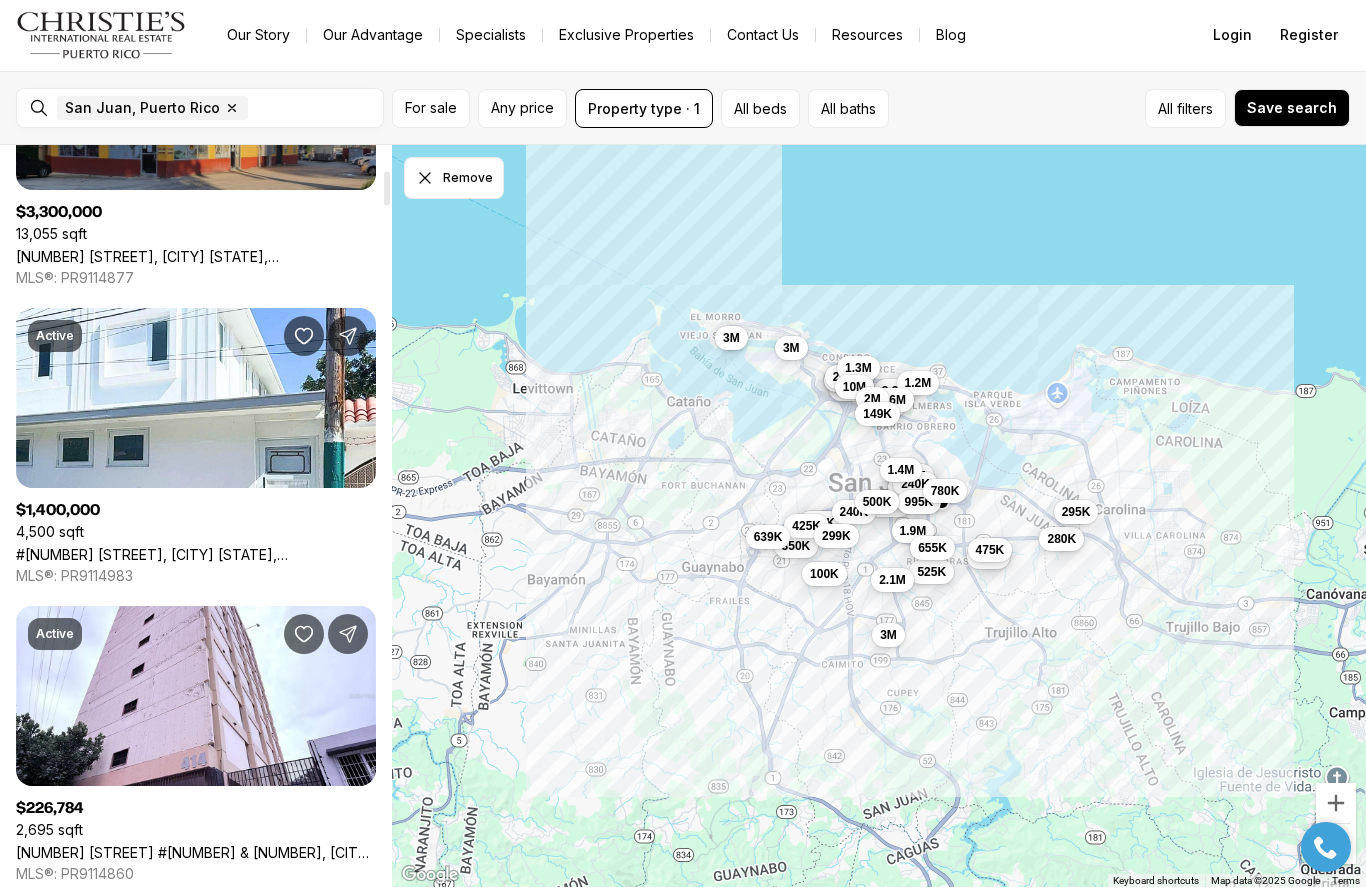 scroll, scrollTop: 535, scrollLeft: 0, axis: vertical 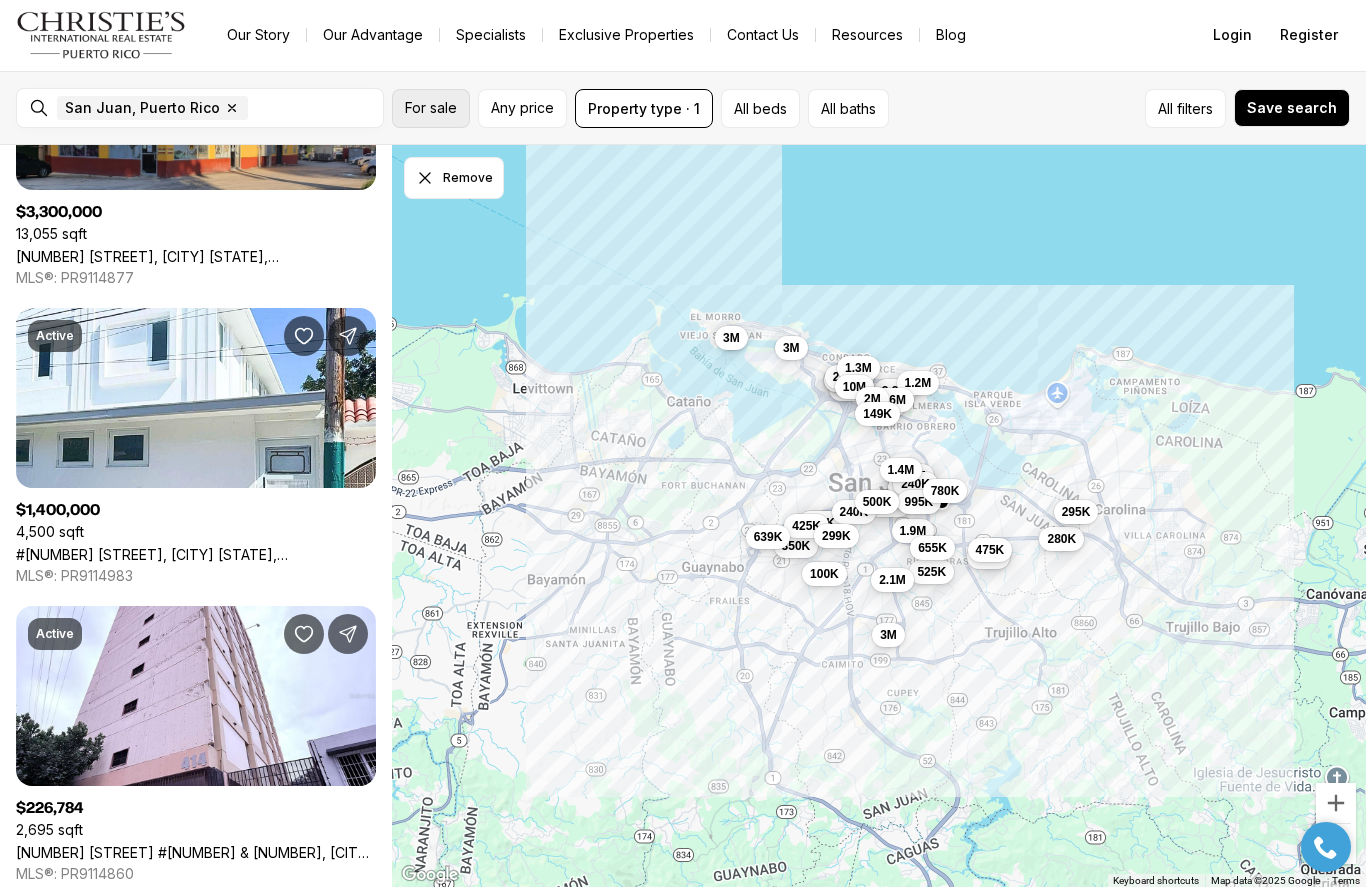 click on "For sale" at bounding box center (431, 109) 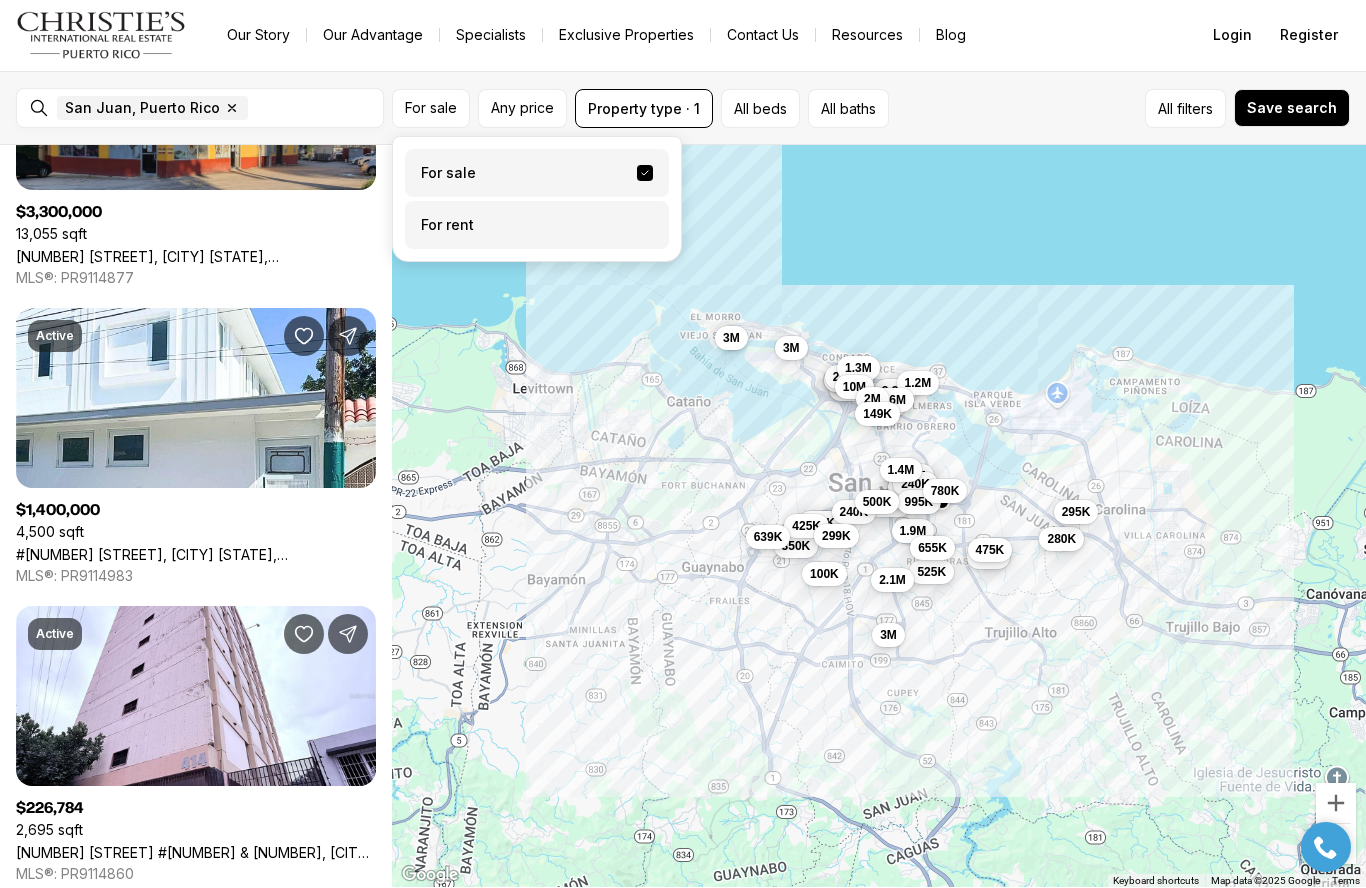 click on "For rent" at bounding box center (537, 226) 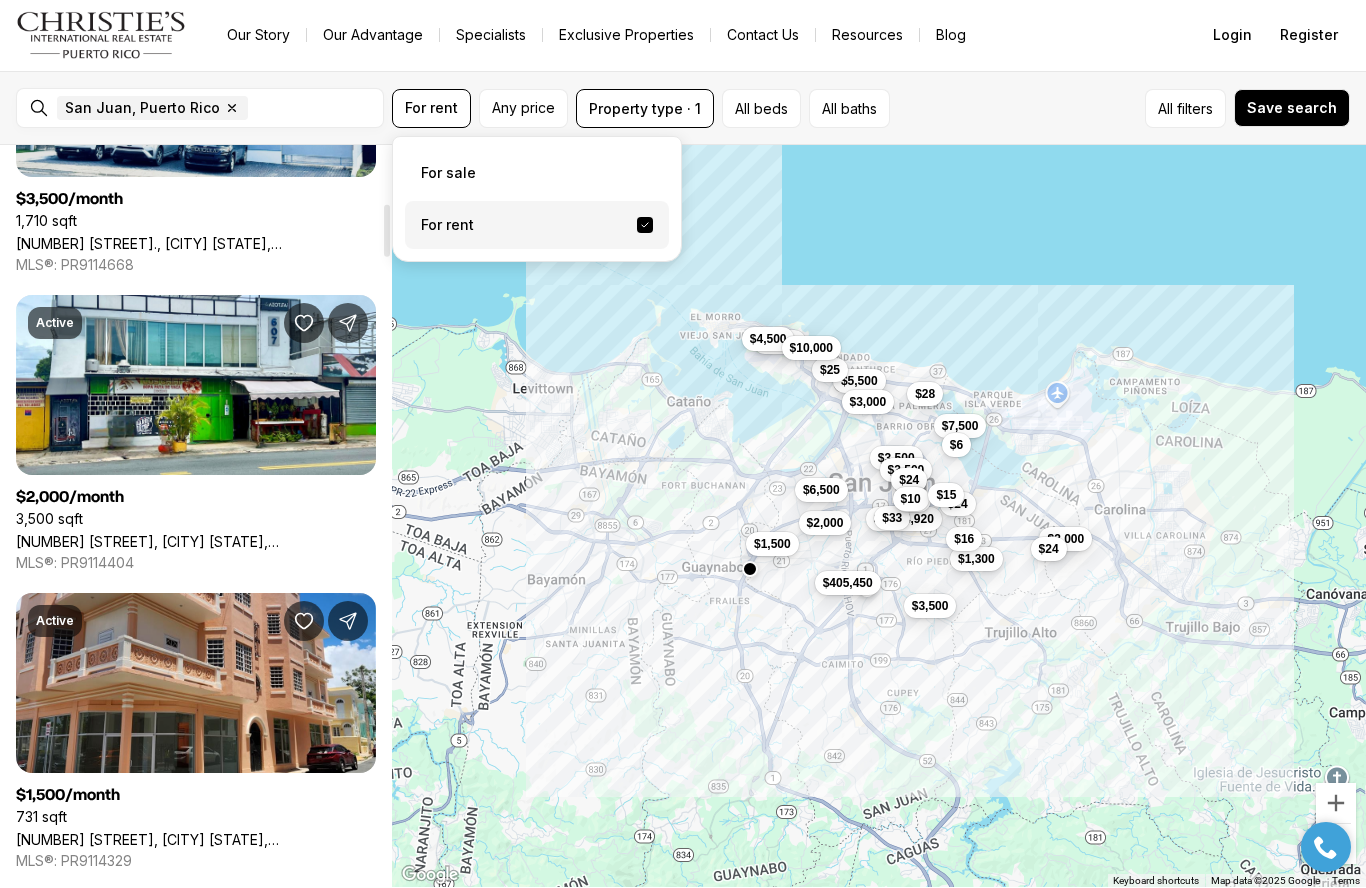 scroll, scrollTop: 826, scrollLeft: 0, axis: vertical 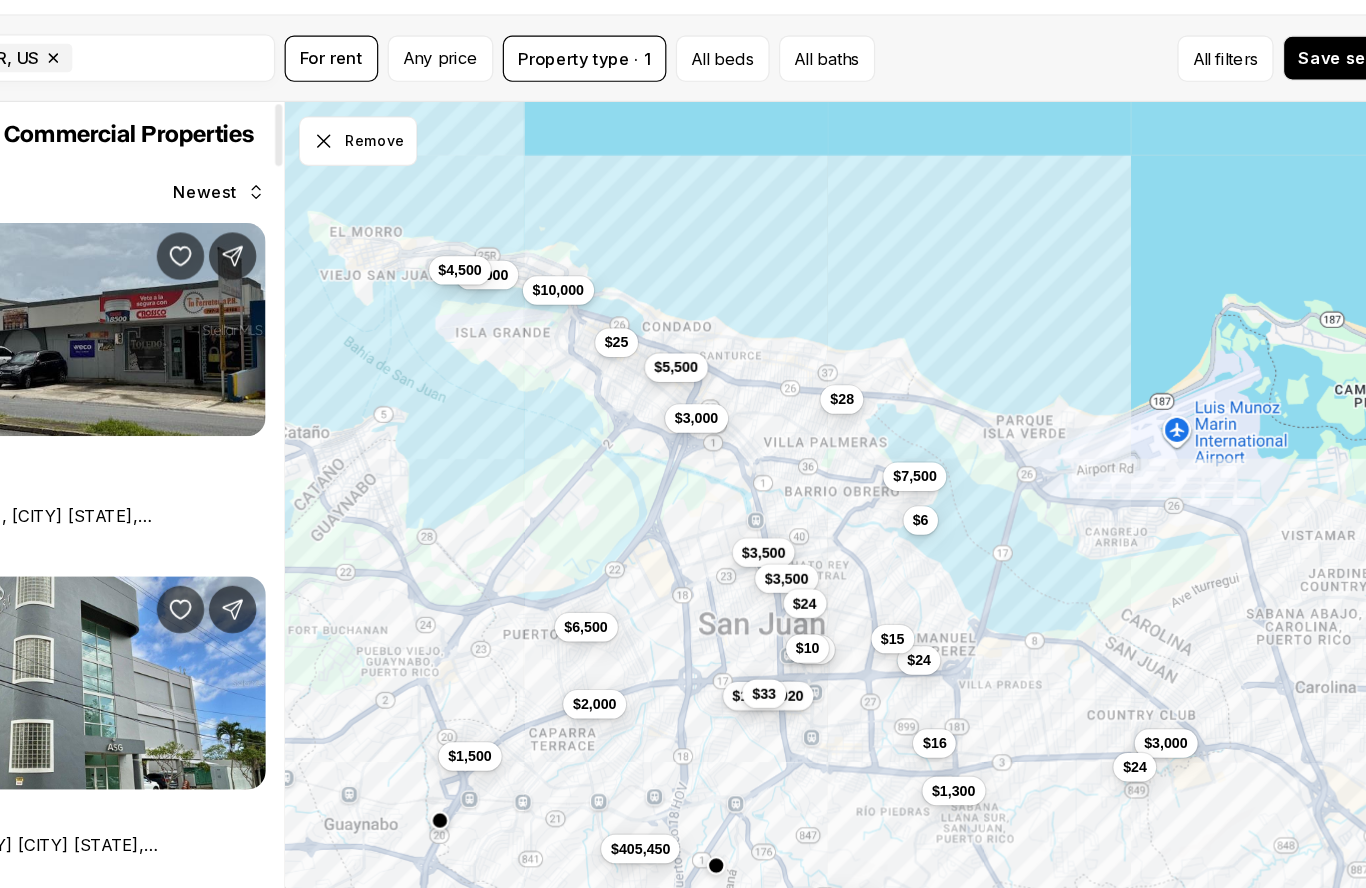 drag, startPoint x: 131, startPoint y: 554, endPoint x: 567, endPoint y: 306, distance: 501.59744 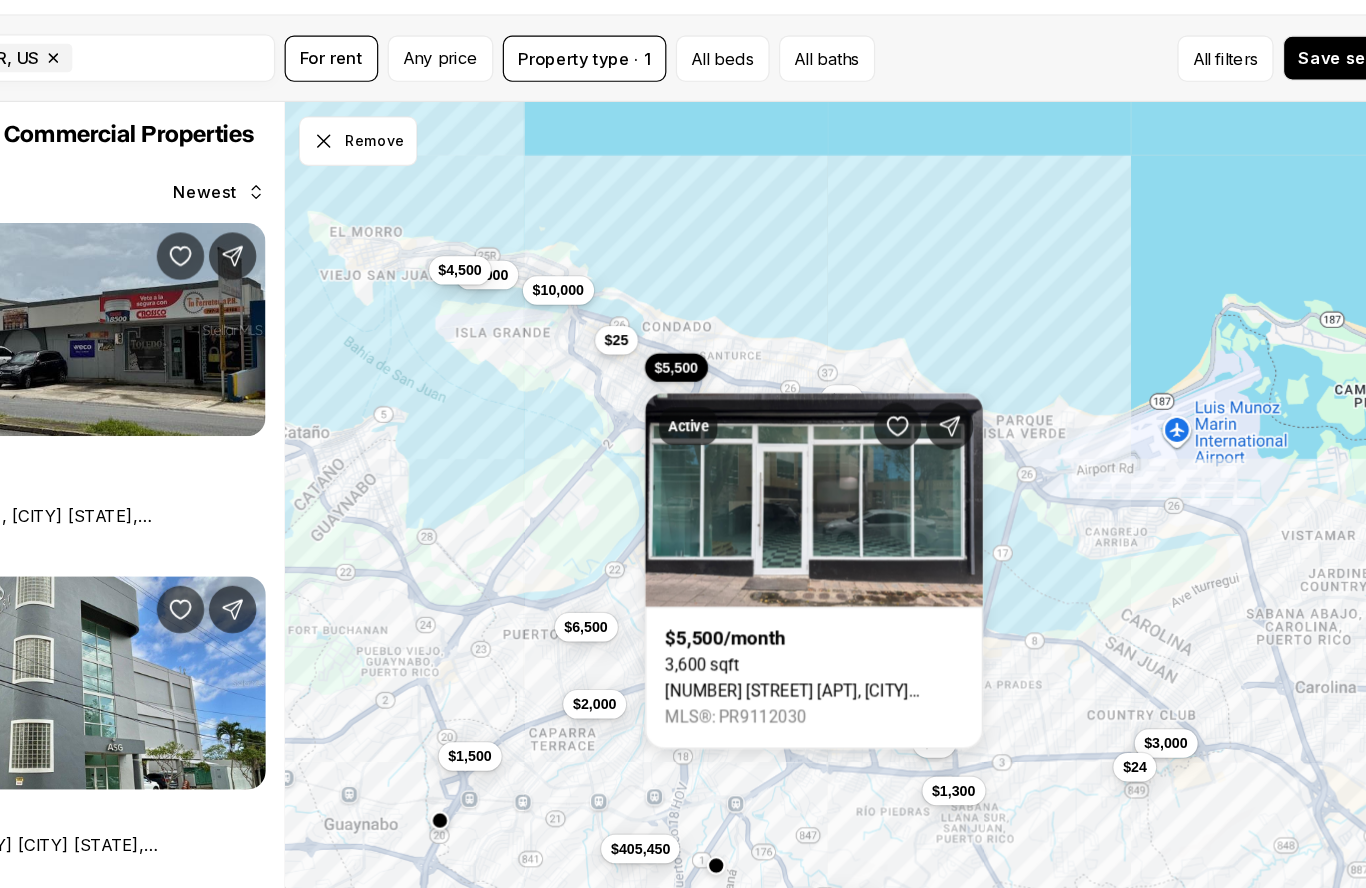 click on "$25" at bounding box center (672, 347) 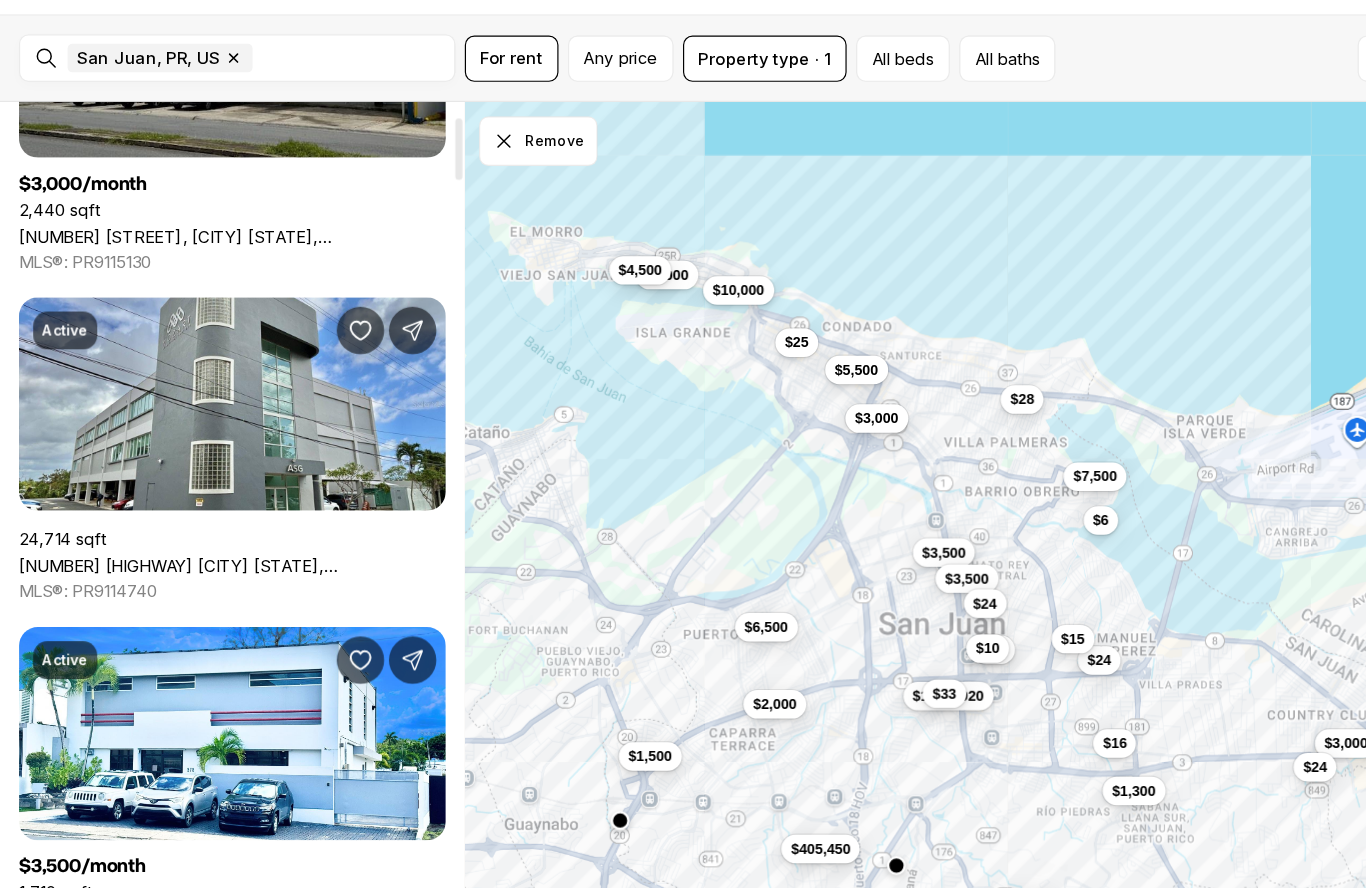 scroll, scrollTop: 242, scrollLeft: 0, axis: vertical 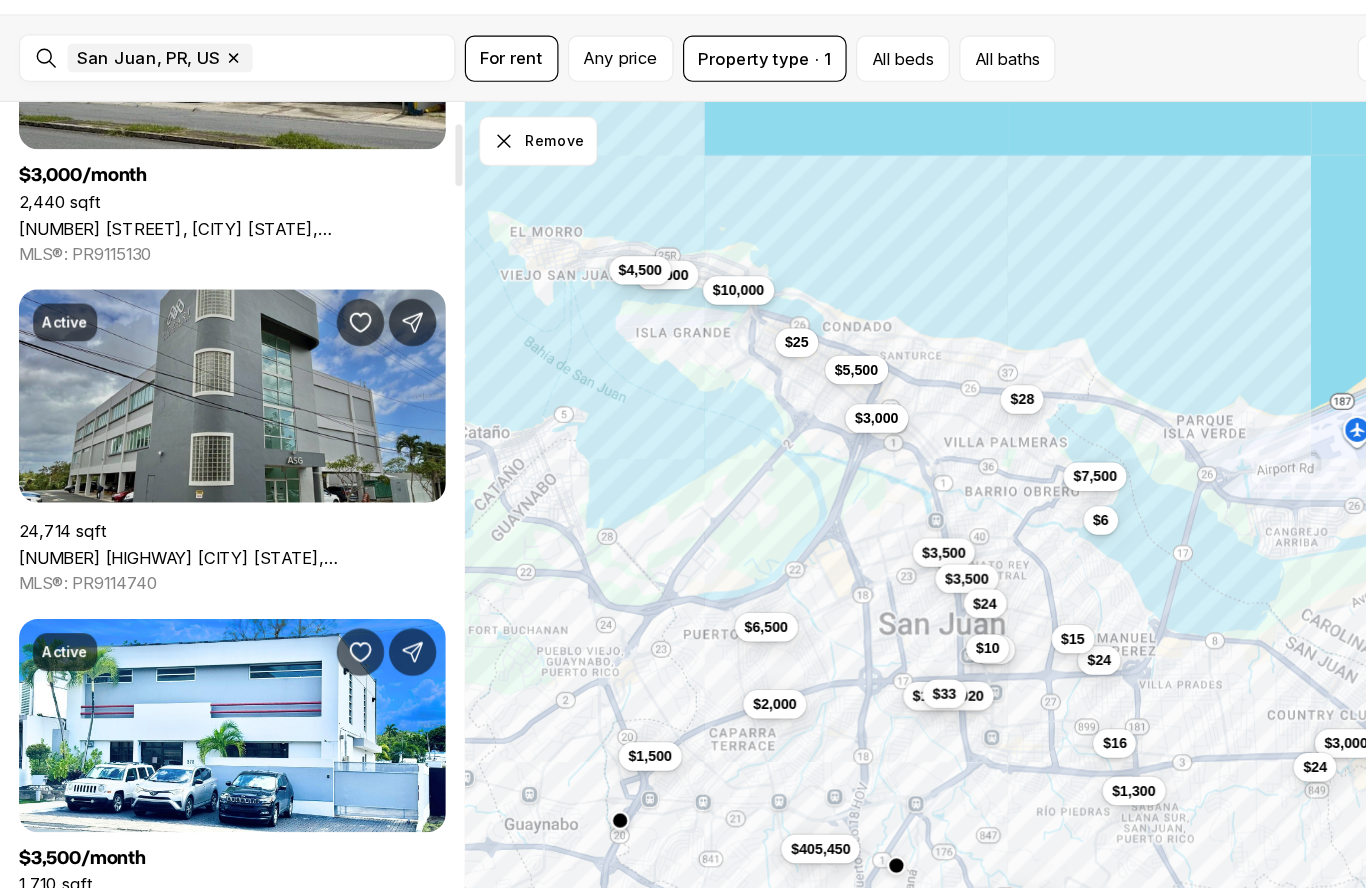 click on "[NUMBER] [STREET], [CITY] [STATE], [POSTAL_CODE]" at bounding box center [196, 530] 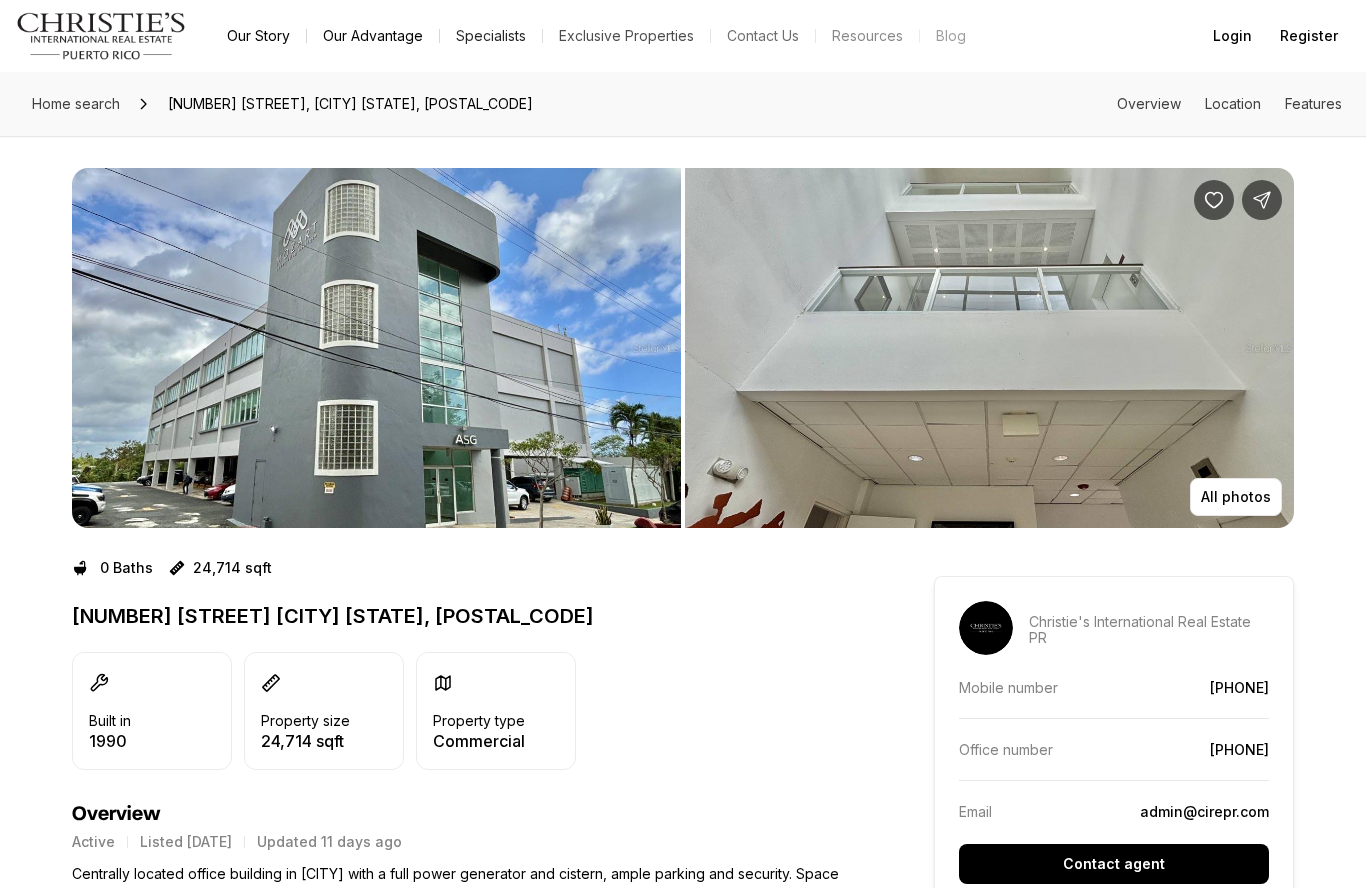 scroll, scrollTop: 0, scrollLeft: 0, axis: both 